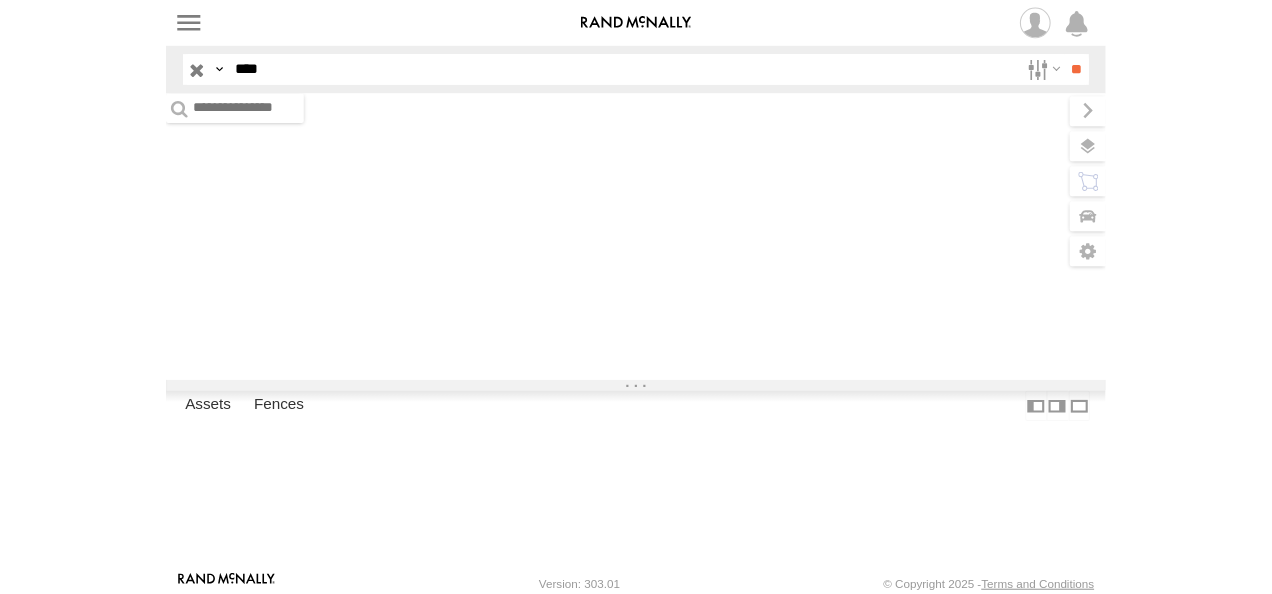 scroll, scrollTop: 0, scrollLeft: 0, axis: both 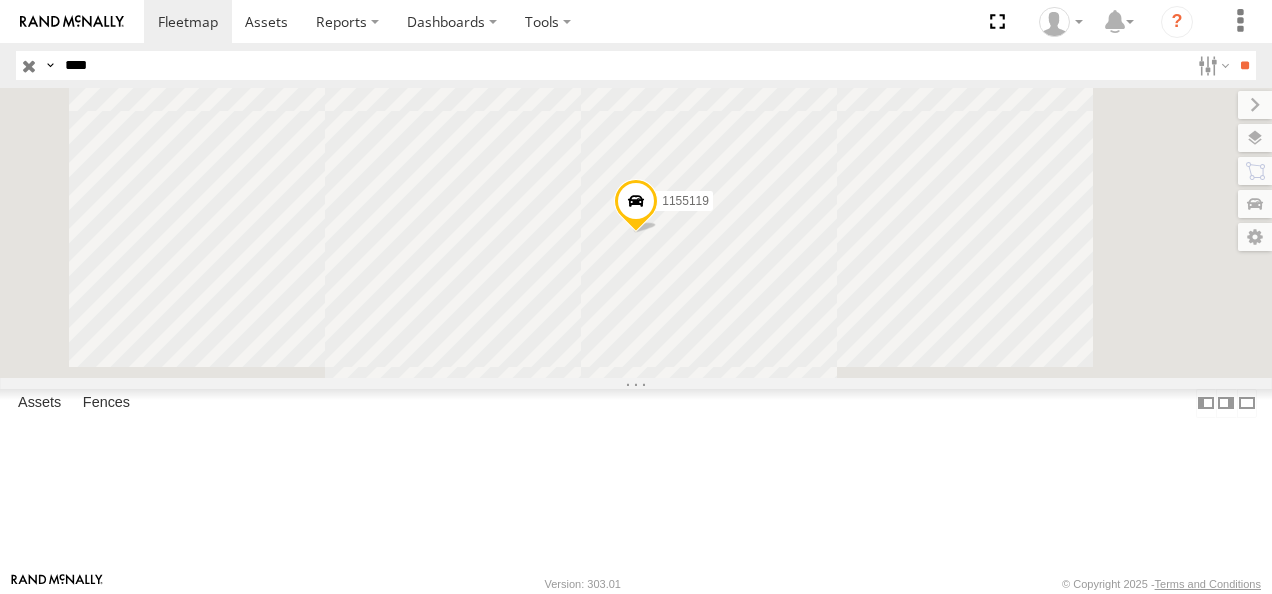 click 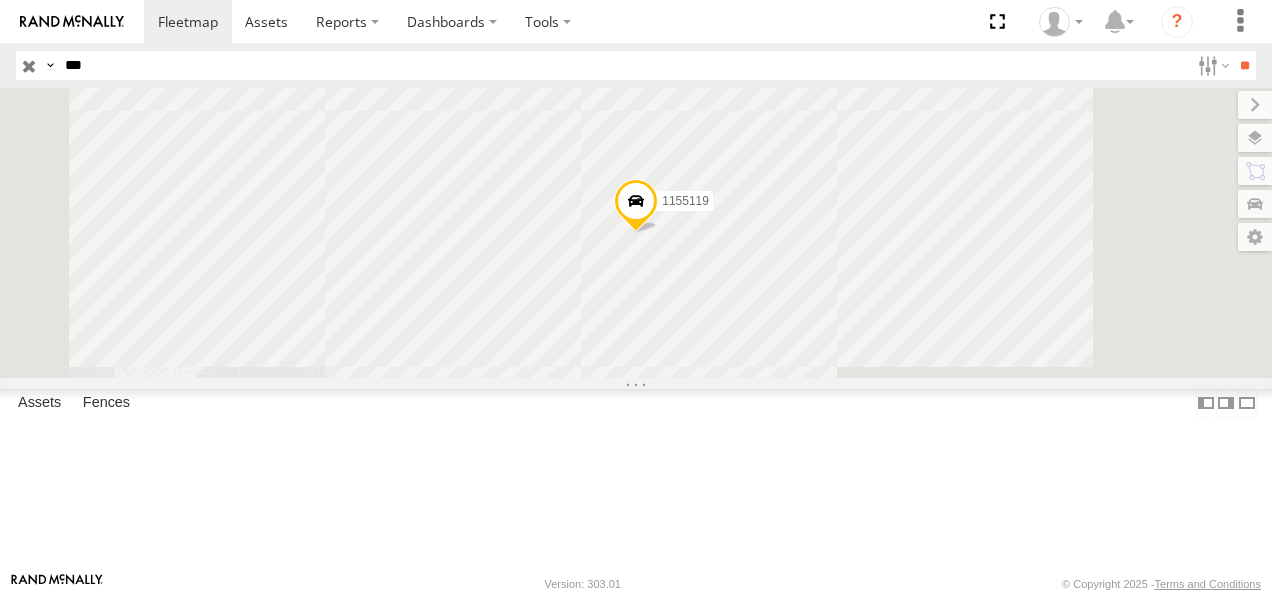 click on "**" at bounding box center (1244, 65) 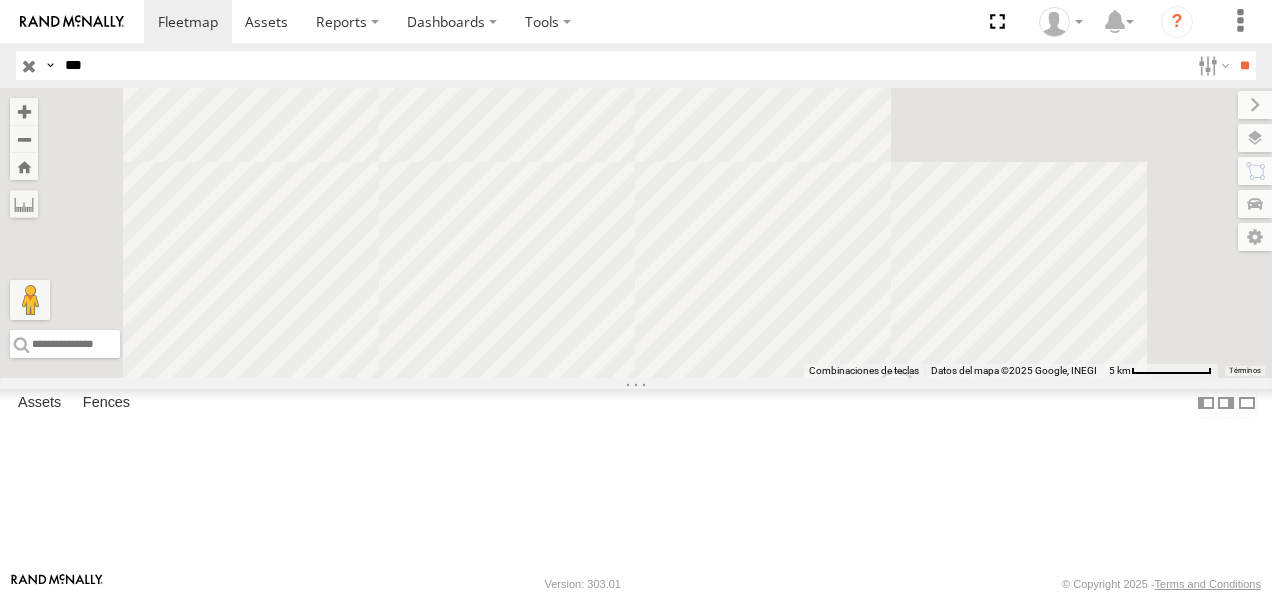 click on "FLEX NORTE" at bounding box center (0, 0) 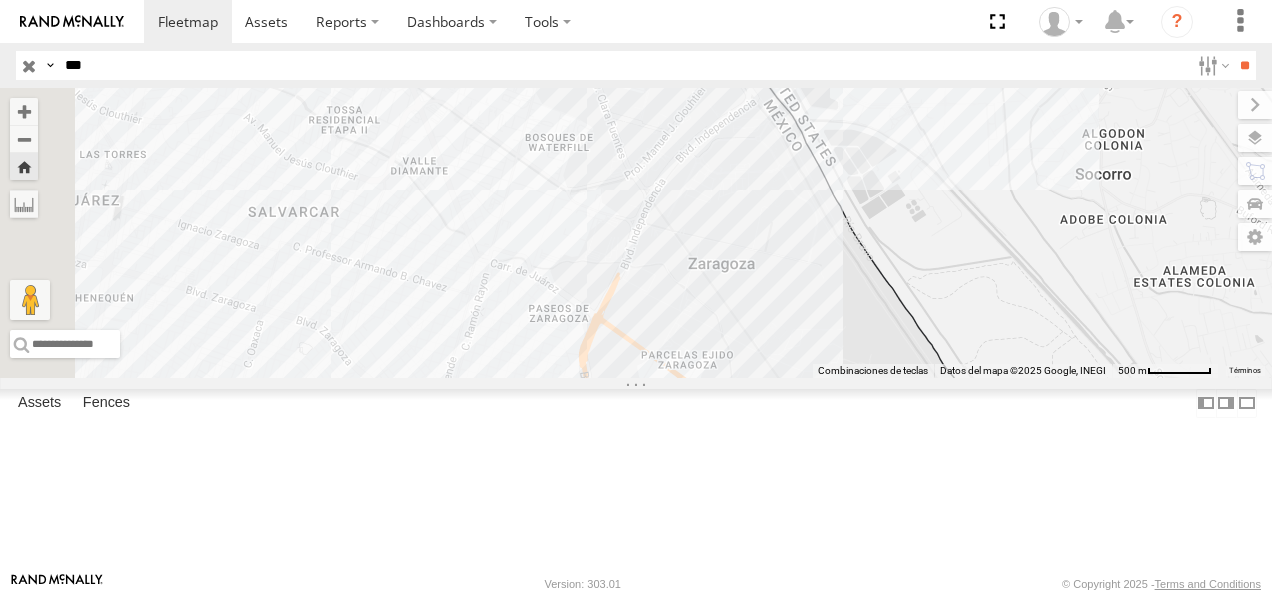 click on "194" at bounding box center [0, 0] 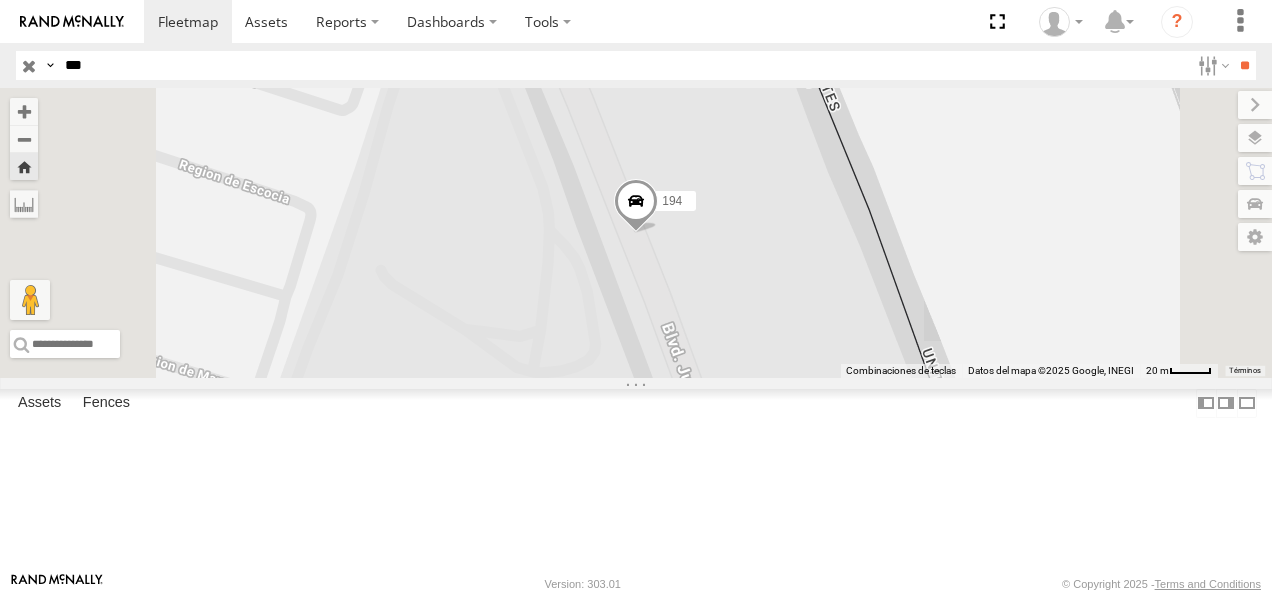 click at bounding box center (636, 207) 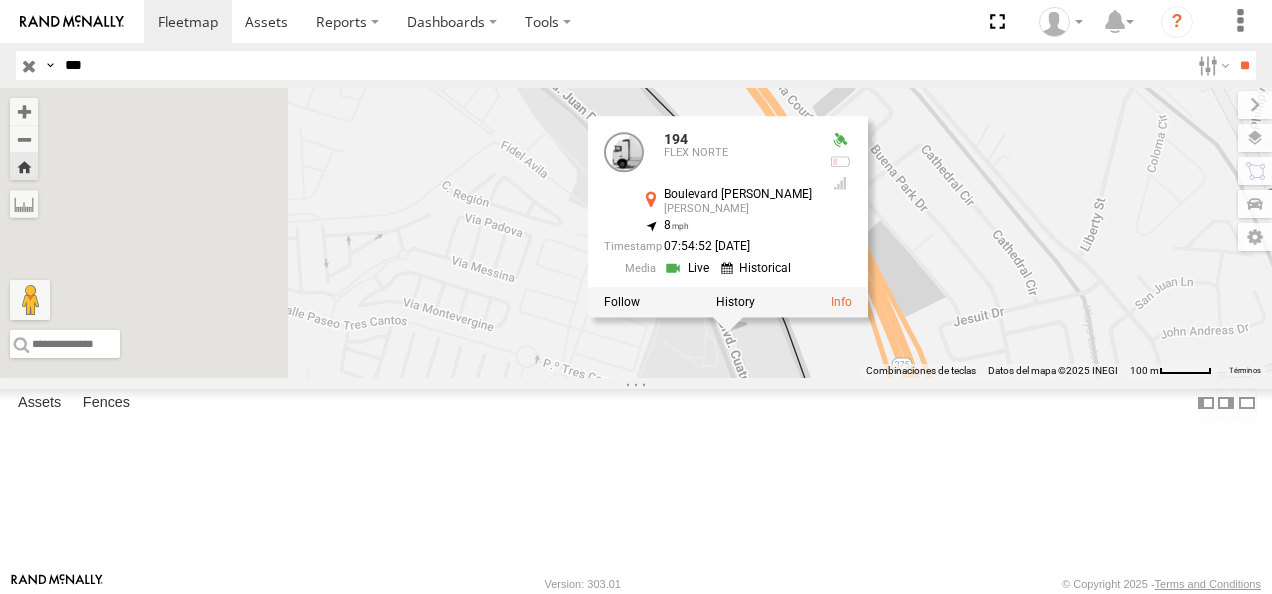 drag, startPoint x: 742, startPoint y: 390, endPoint x: 920, endPoint y: 460, distance: 191.26944 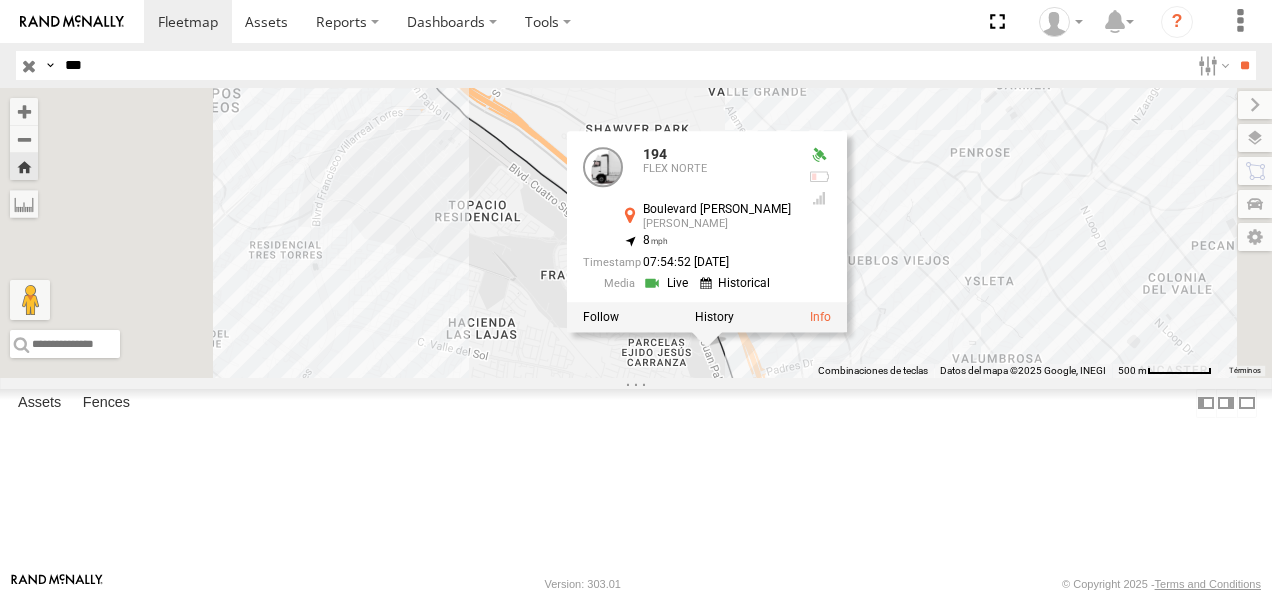 click on "[GEOGRAPHIC_DATA] [PERSON_NAME] [PERSON_NAME] 31.69361 ,  -106.3492 8 07:54:52 [DATE]" at bounding box center [636, 233] 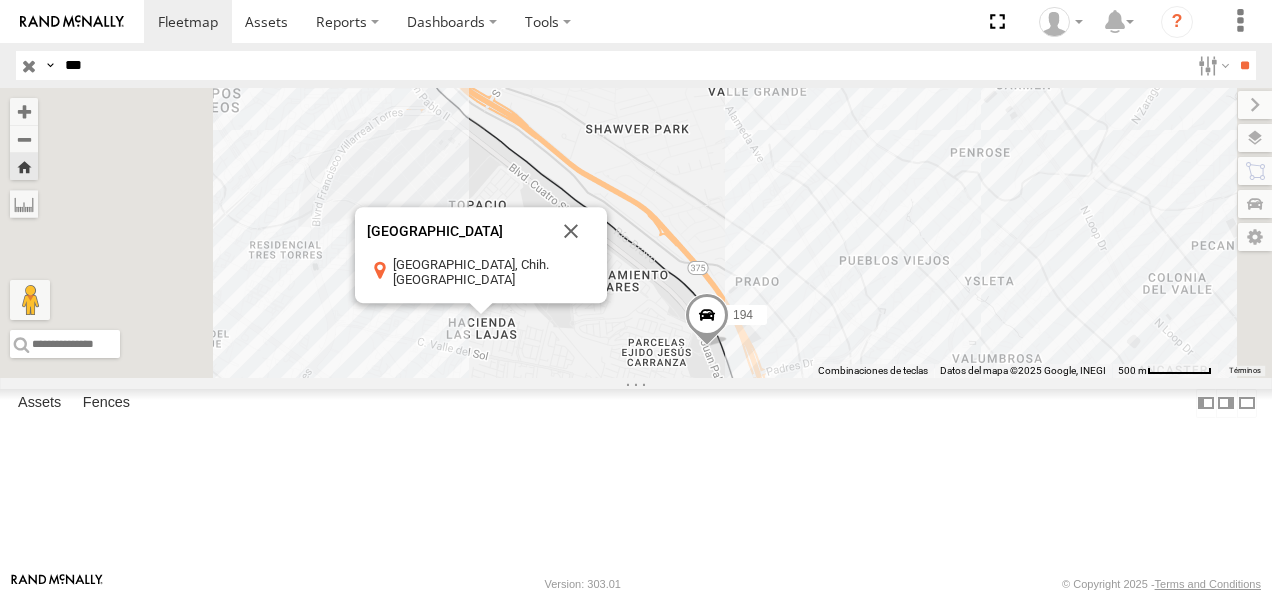 click on "[STREET_ADDRESS] [GEOGRAPHIC_DATA]             Ver en Google Maps" at bounding box center [636, 233] 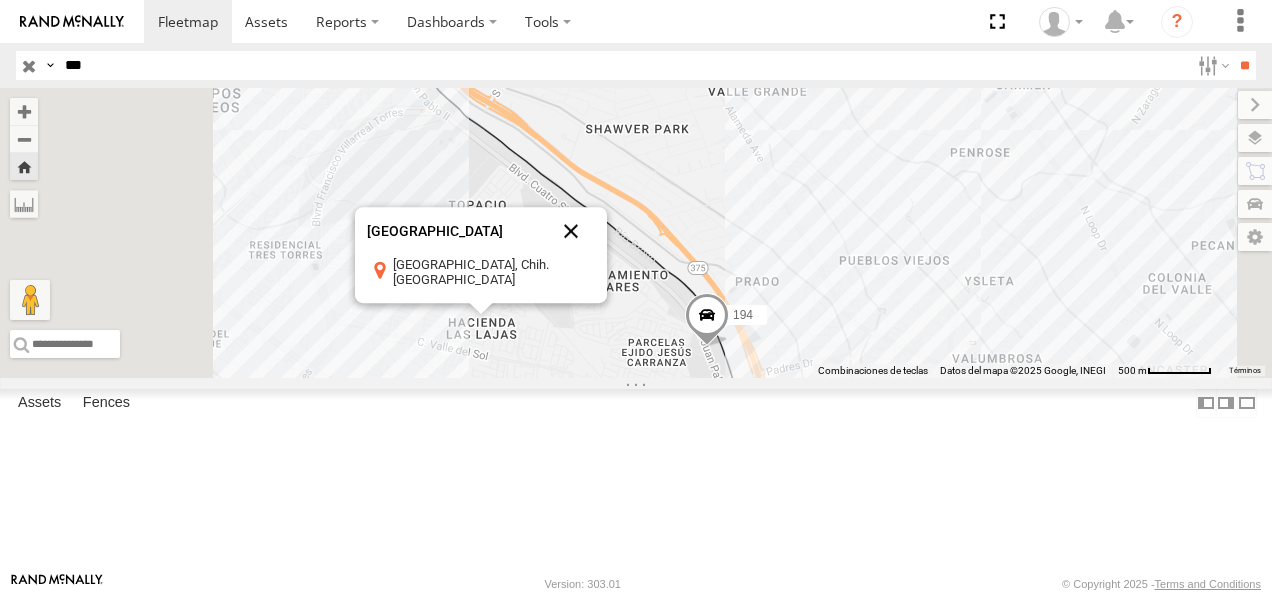 click at bounding box center [571, 232] 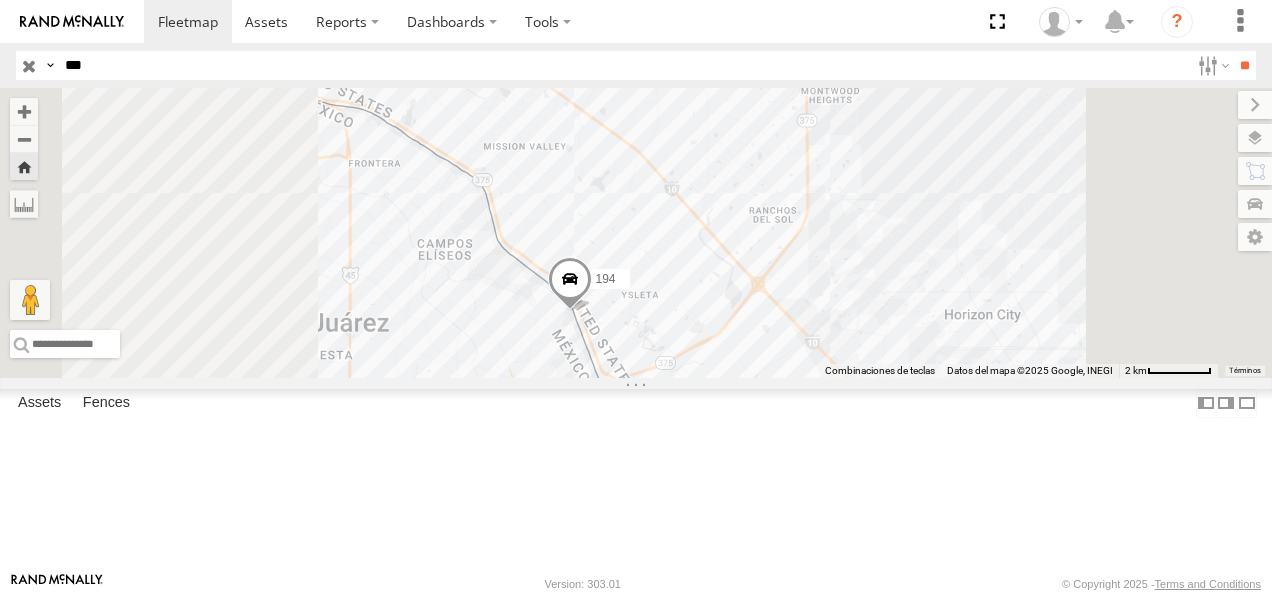 drag, startPoint x: 691, startPoint y: 285, endPoint x: 777, endPoint y: 382, distance: 129.6341 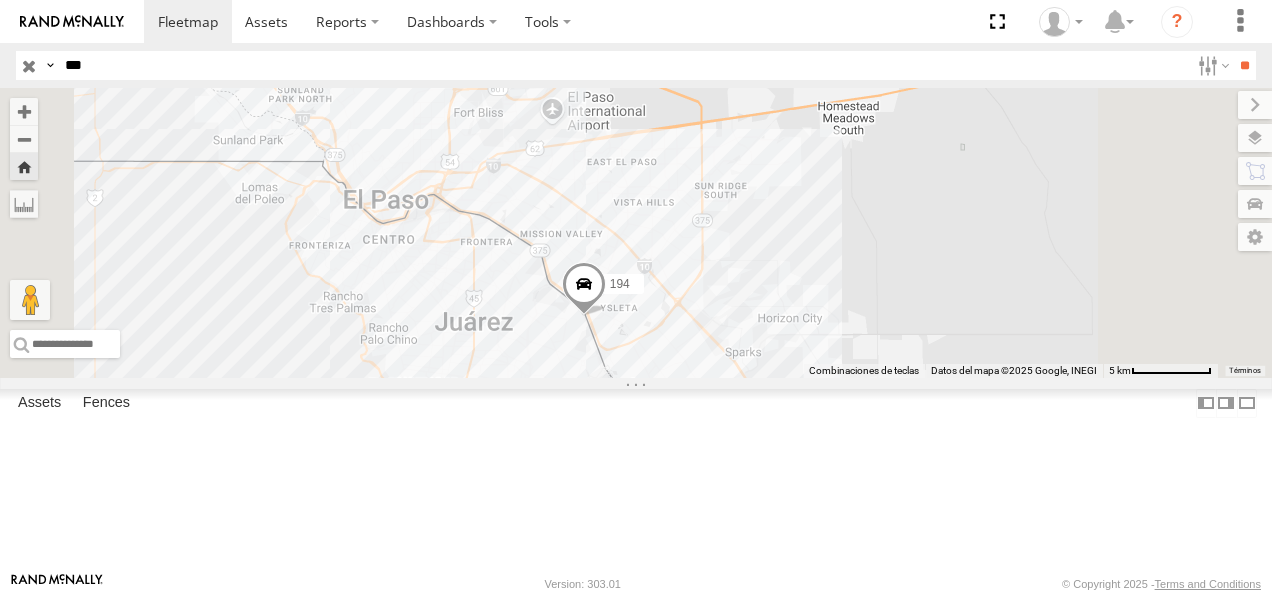 click on "194" at bounding box center (636, 233) 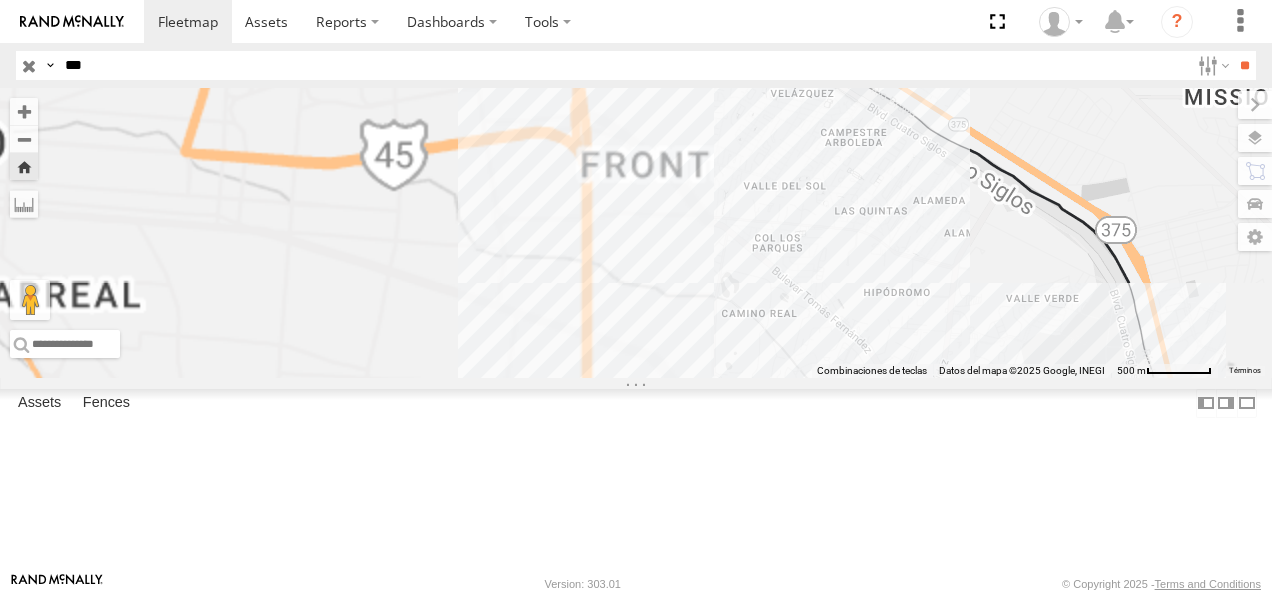 drag, startPoint x: 814, startPoint y: 212, endPoint x: 796, endPoint y: 405, distance: 193.83755 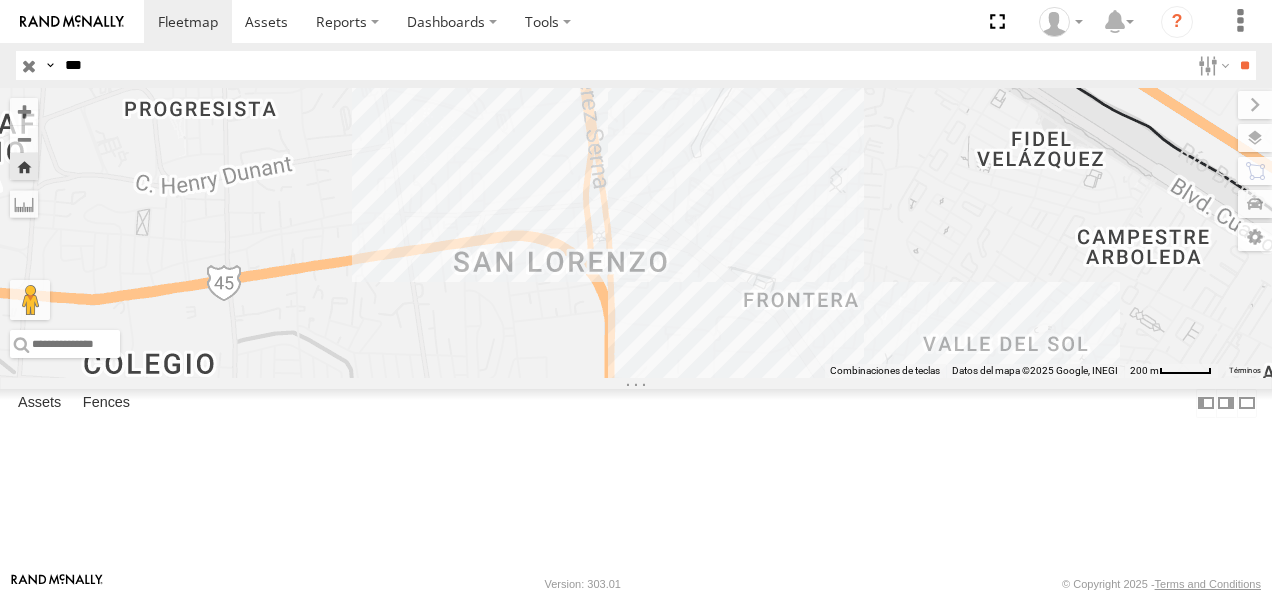 drag, startPoint x: 730, startPoint y: 253, endPoint x: 511, endPoint y: 261, distance: 219.14607 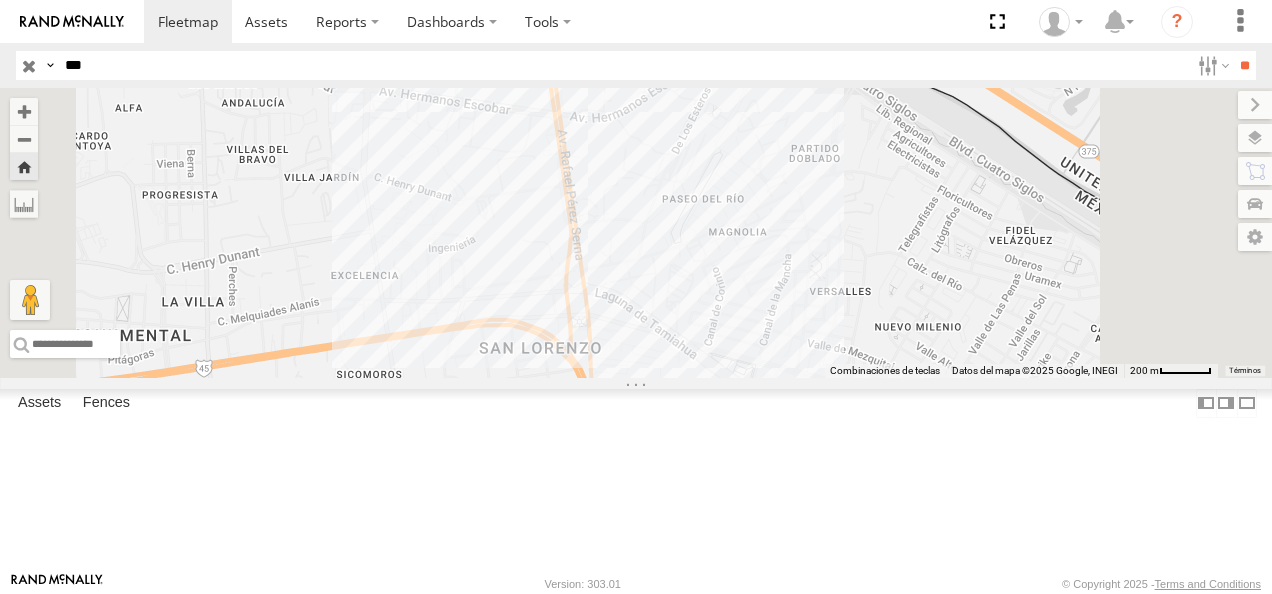drag, startPoint x: 92, startPoint y: 55, endPoint x: 52, endPoint y: 60, distance: 40.311287 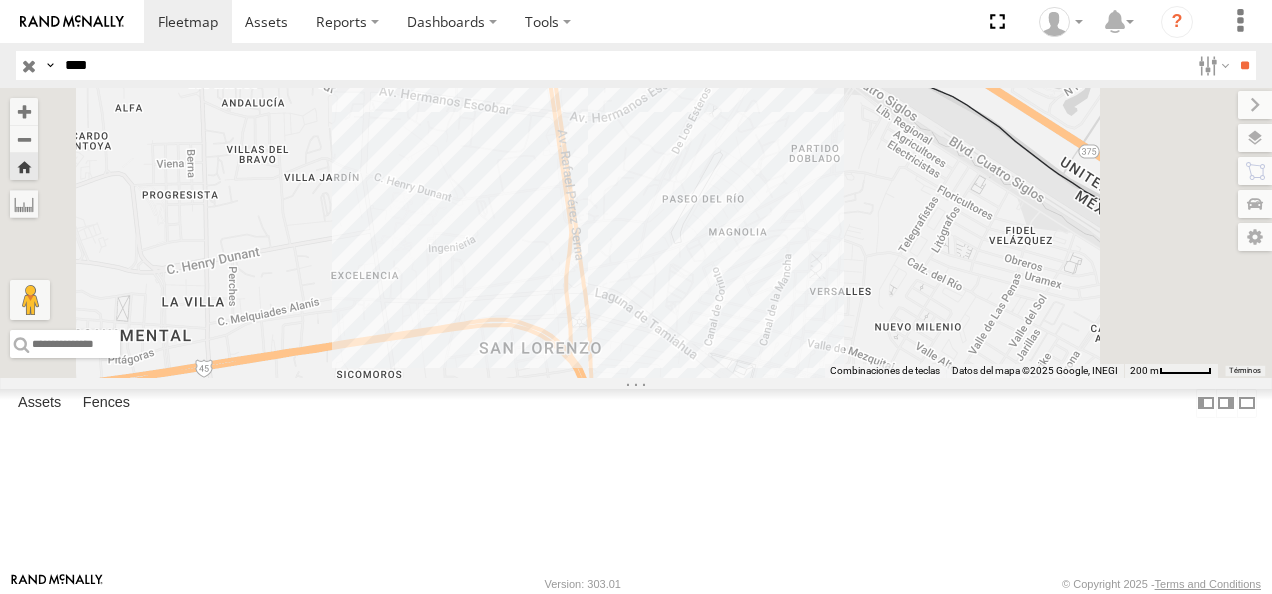 click on "**" at bounding box center [1244, 65] 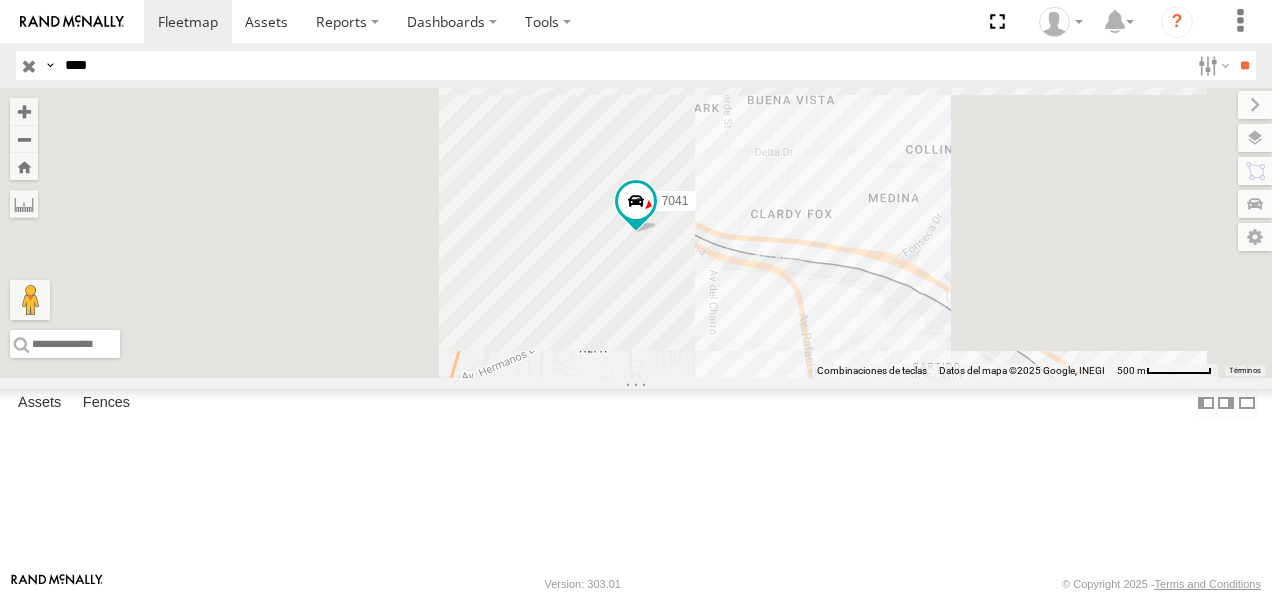 click on "7041" at bounding box center [0, 0] 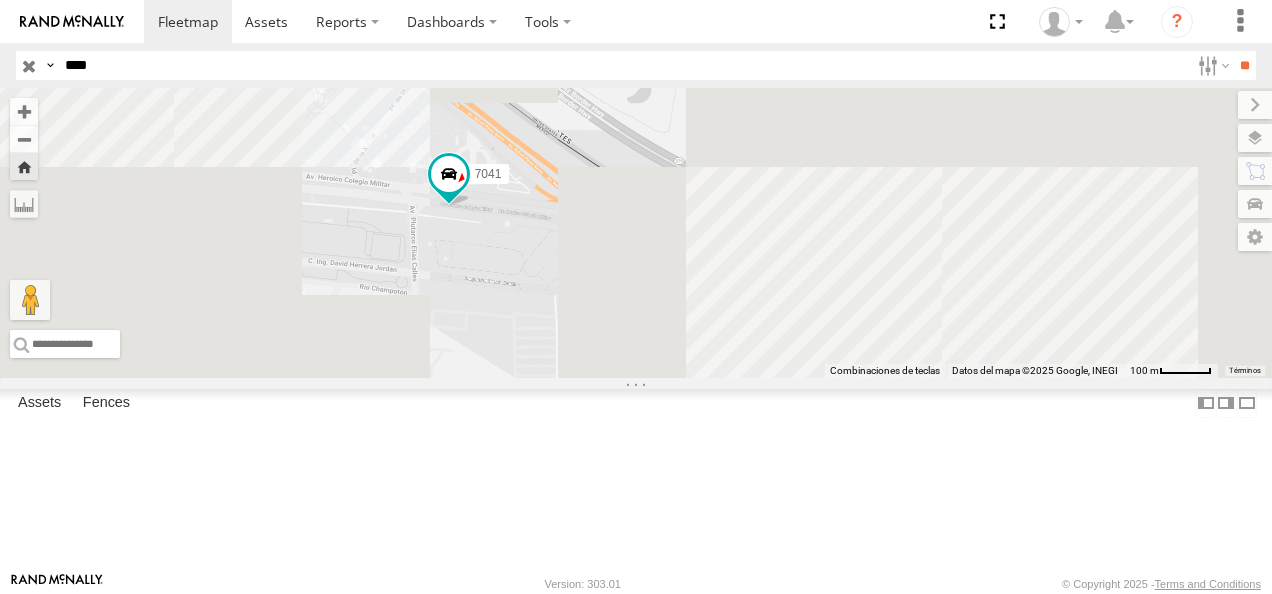 drag, startPoint x: 884, startPoint y: 366, endPoint x: 686, endPoint y: 310, distance: 205.76686 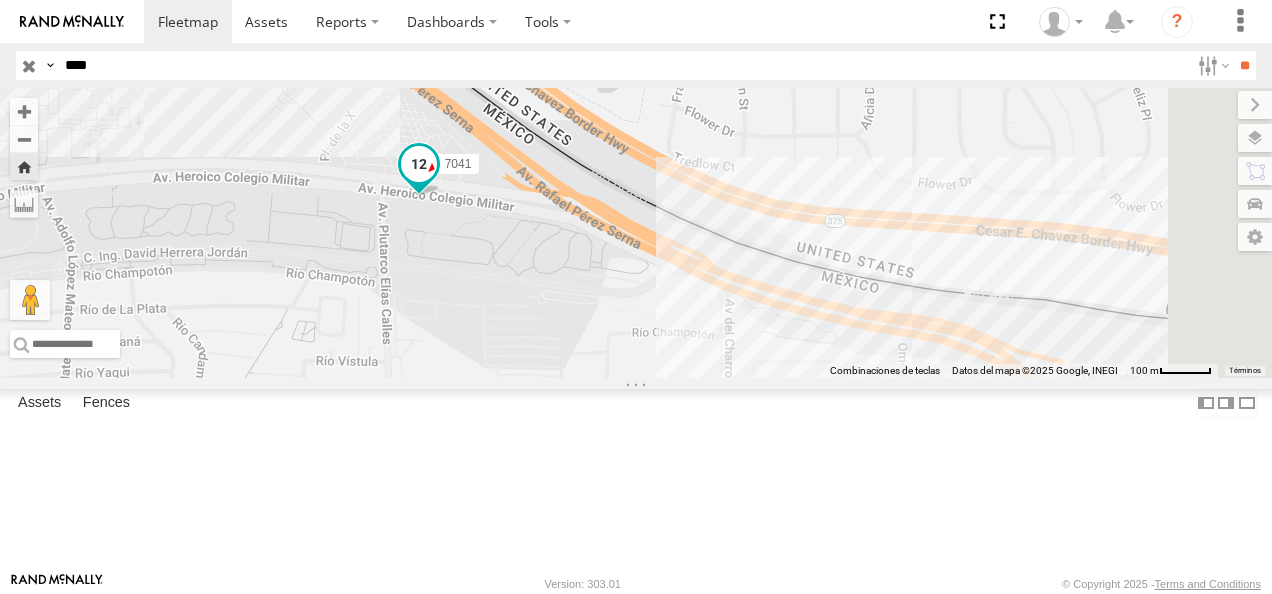click on "7041" at bounding box center [636, 233] 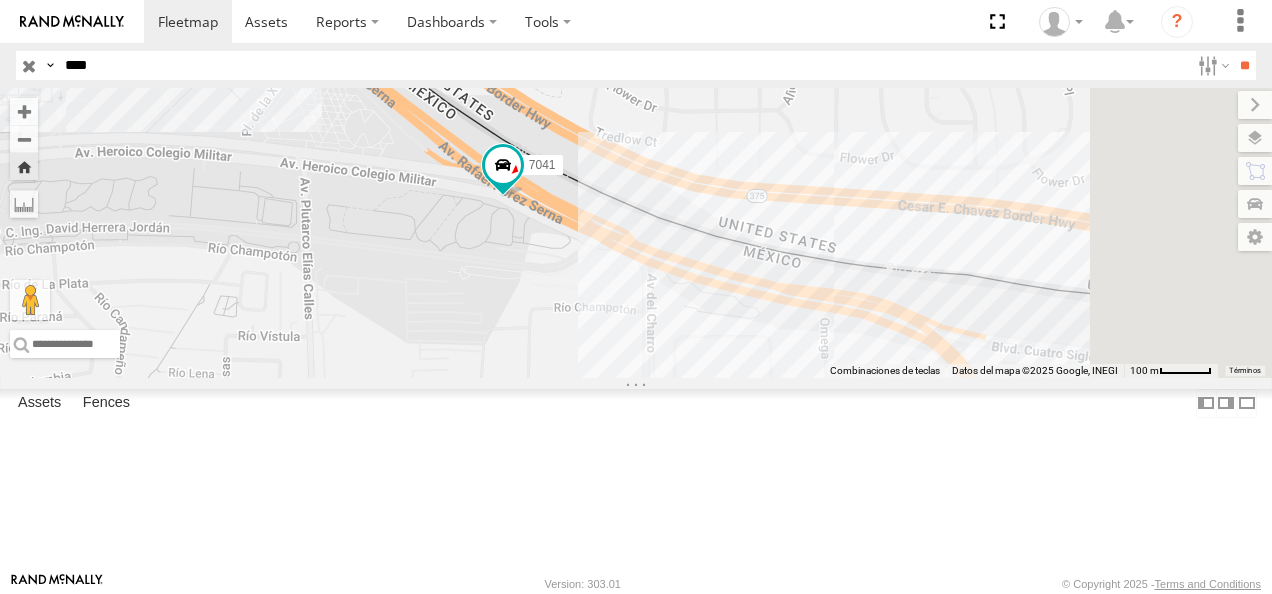 drag, startPoint x: 783, startPoint y: 364, endPoint x: 665, endPoint y: 315, distance: 127.769325 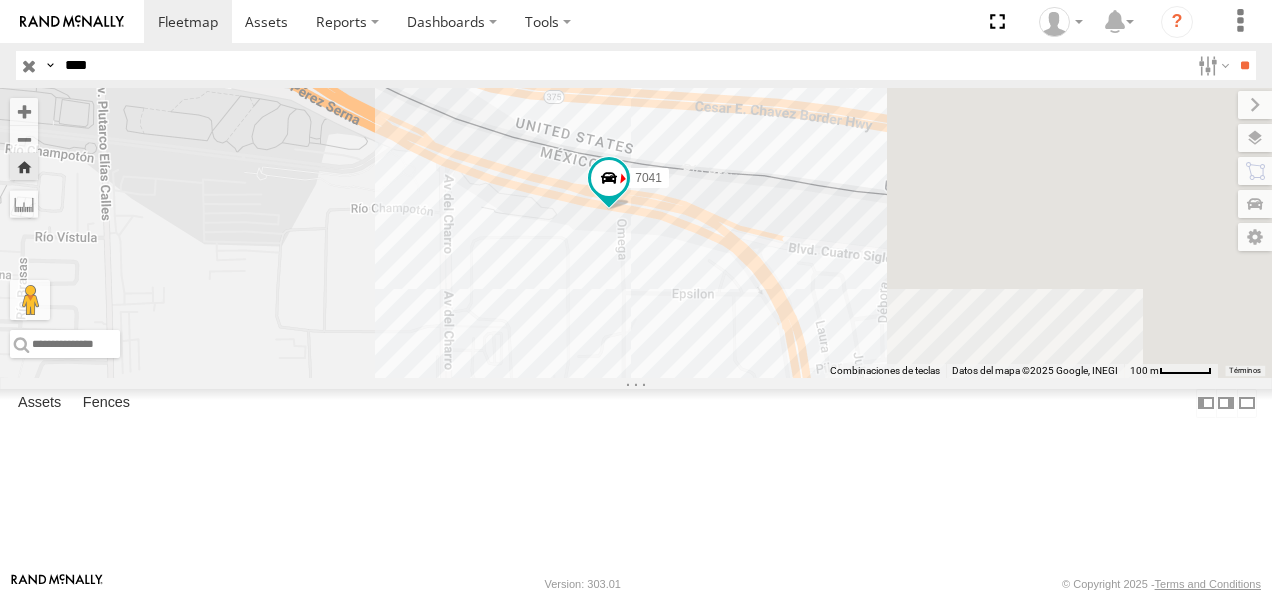 drag, startPoint x: 788, startPoint y: 330, endPoint x: 718, endPoint y: 296, distance: 77.820305 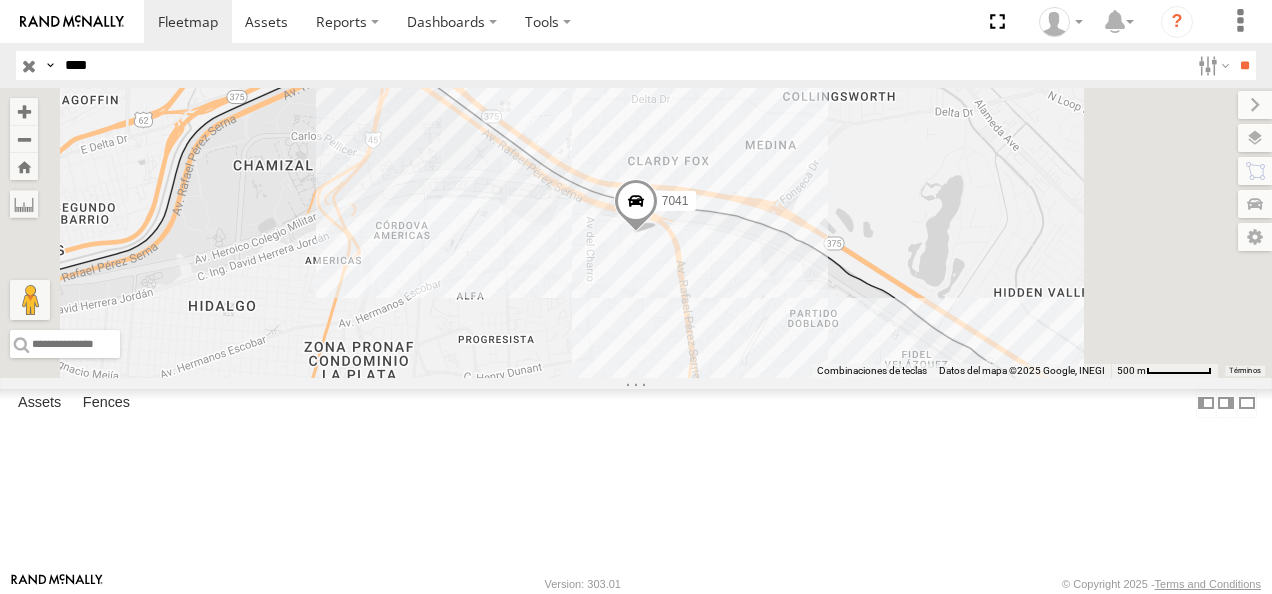 drag, startPoint x: 116, startPoint y: 64, endPoint x: -4, endPoint y: 60, distance: 120.06665 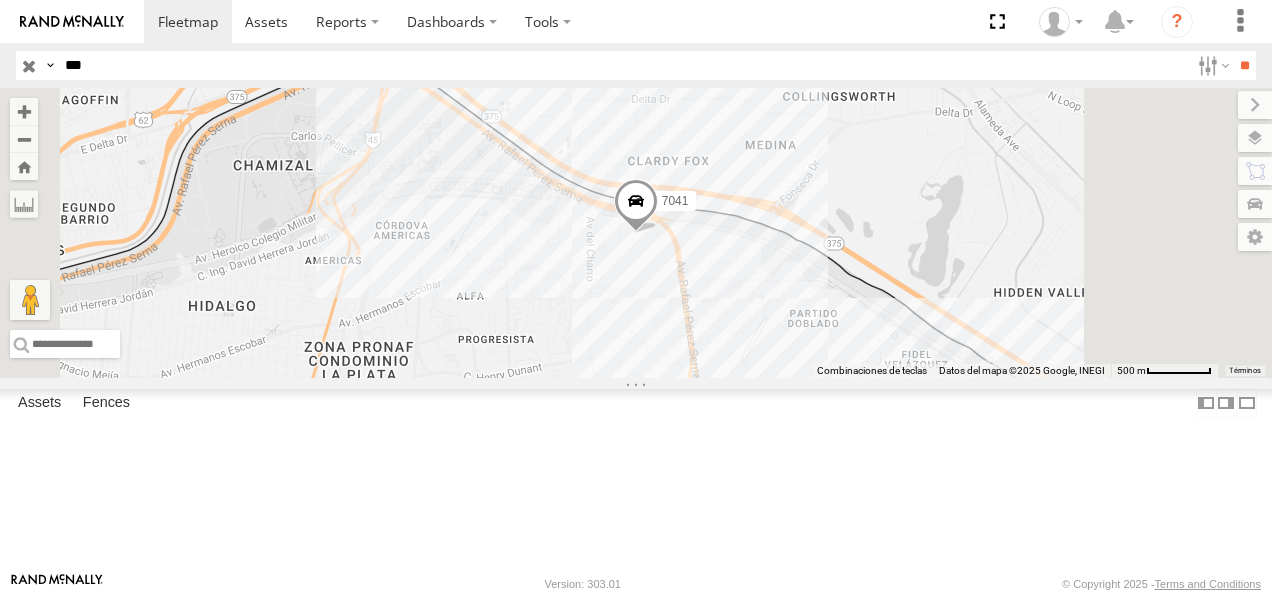 click on "**" at bounding box center [1244, 65] 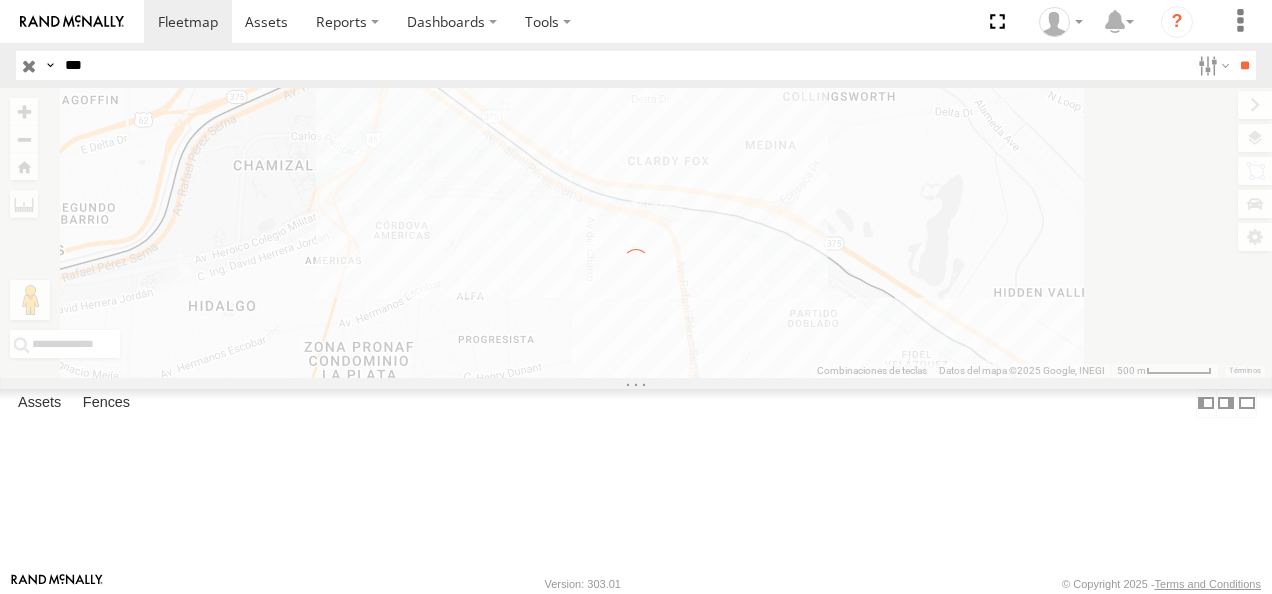 click on "194" at bounding box center (0, 0) 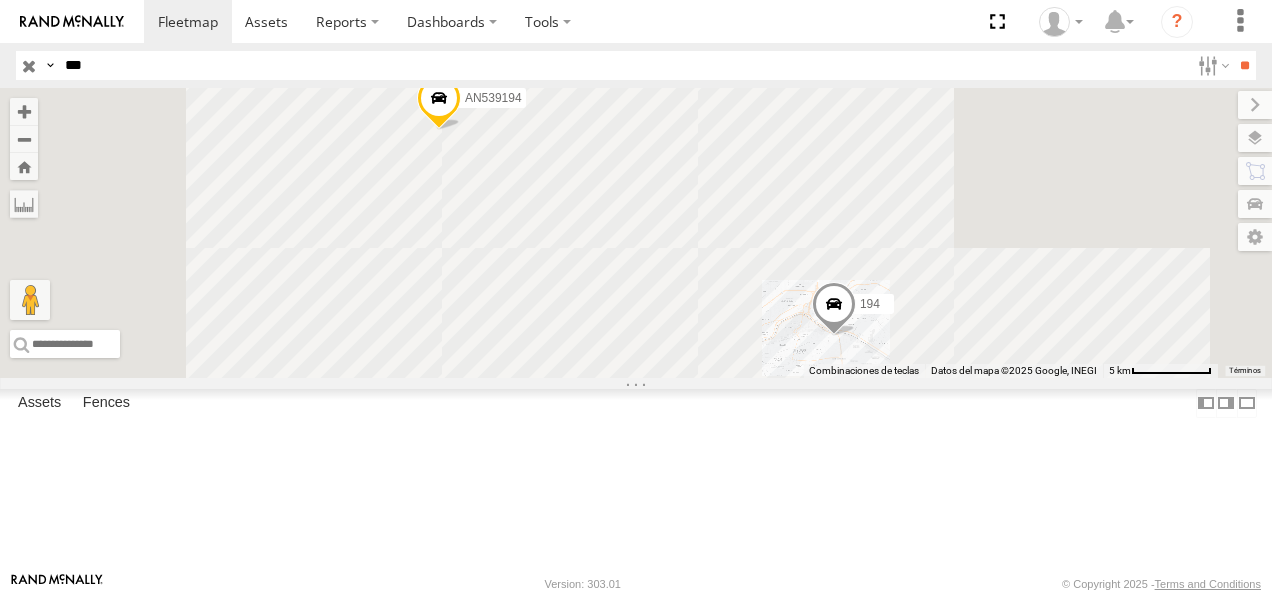 click at bounding box center (0, 0) 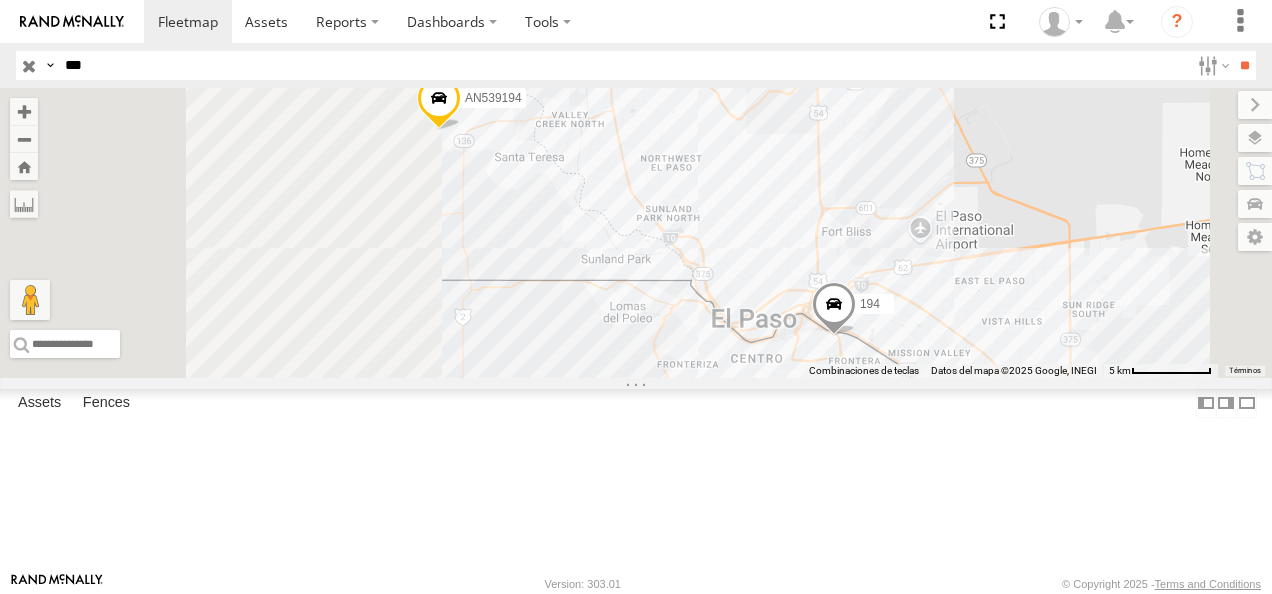 click on "FLEX NORTE" at bounding box center [0, 0] 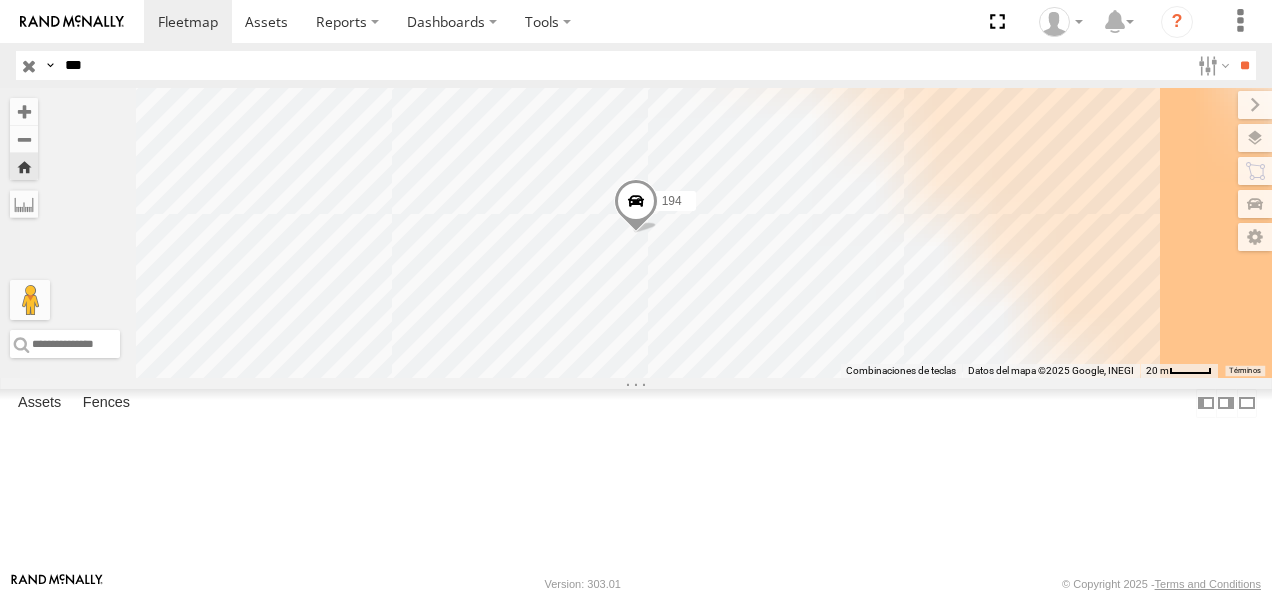 click at bounding box center [0, 0] 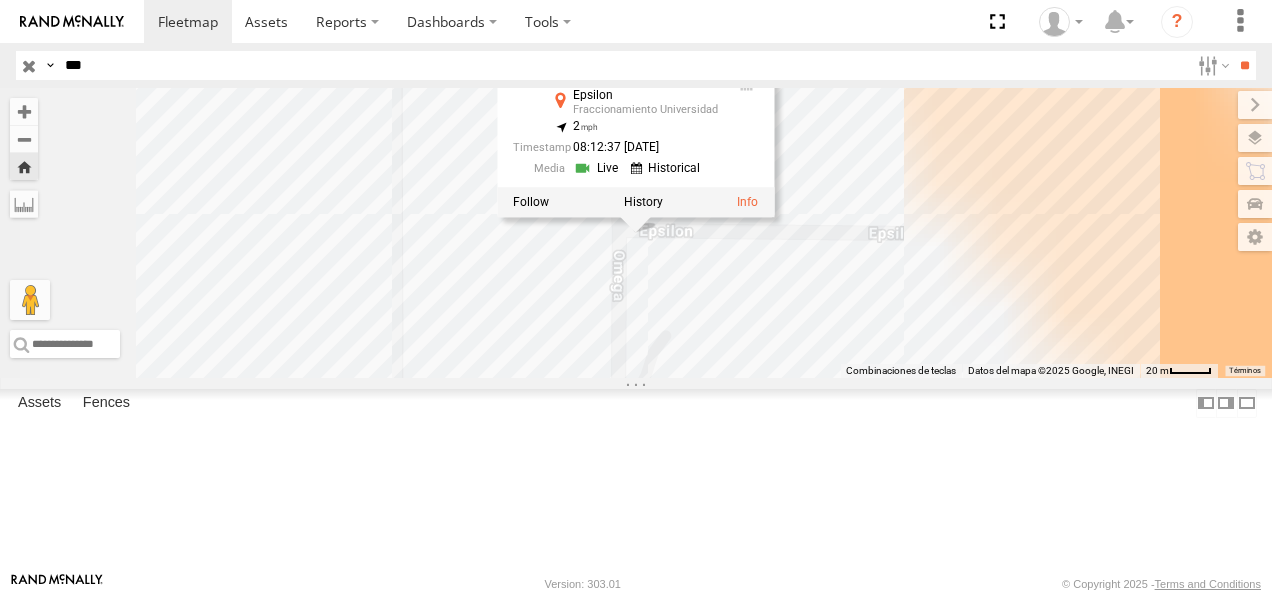 click on "194 194 FLEX NORTE Epsilon Fraccionamiento Universidad 31.75144 ,  -106.43012 2 08:12:37 [DATE]" at bounding box center (636, 233) 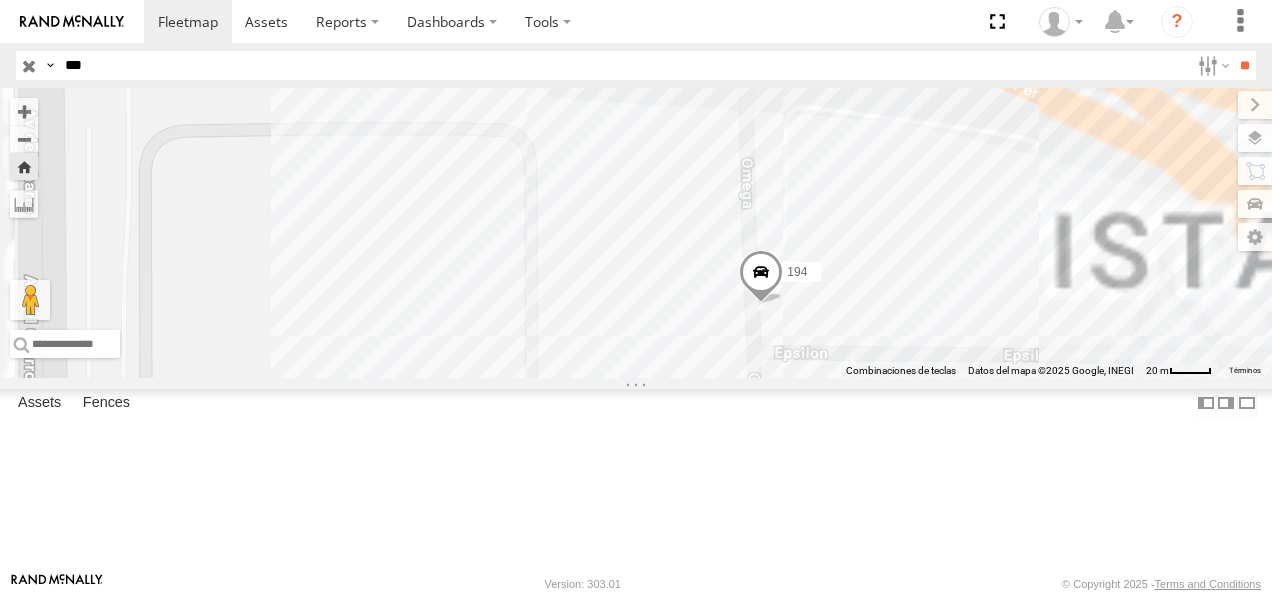 click at bounding box center (761, 278) 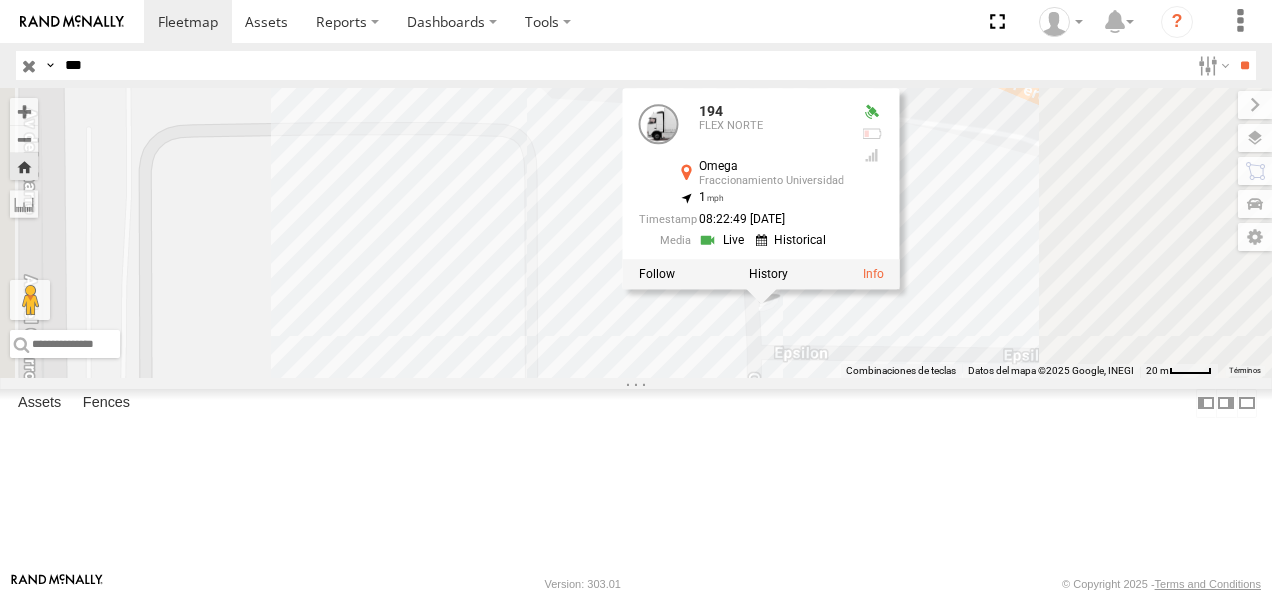 click on "194 194 FLEX NORTE Omega Fraccionamiento Universidad 31.75167 ,  -106.43017 1 08:22:49 [DATE]" at bounding box center (636, 233) 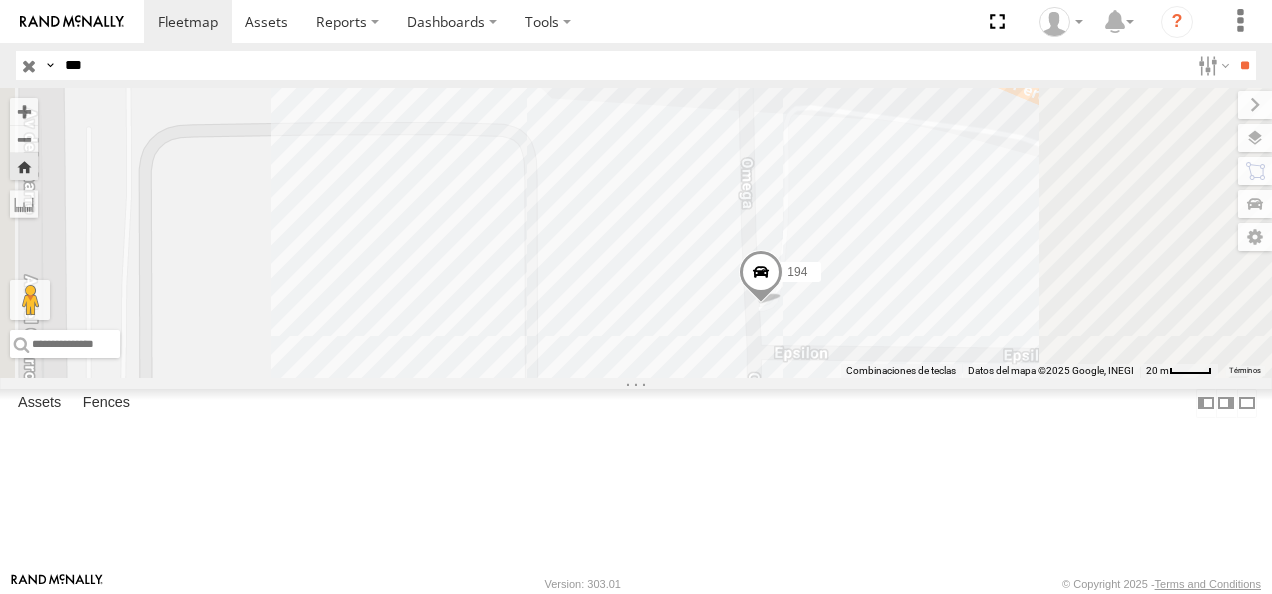 click on "194" at bounding box center [0, 0] 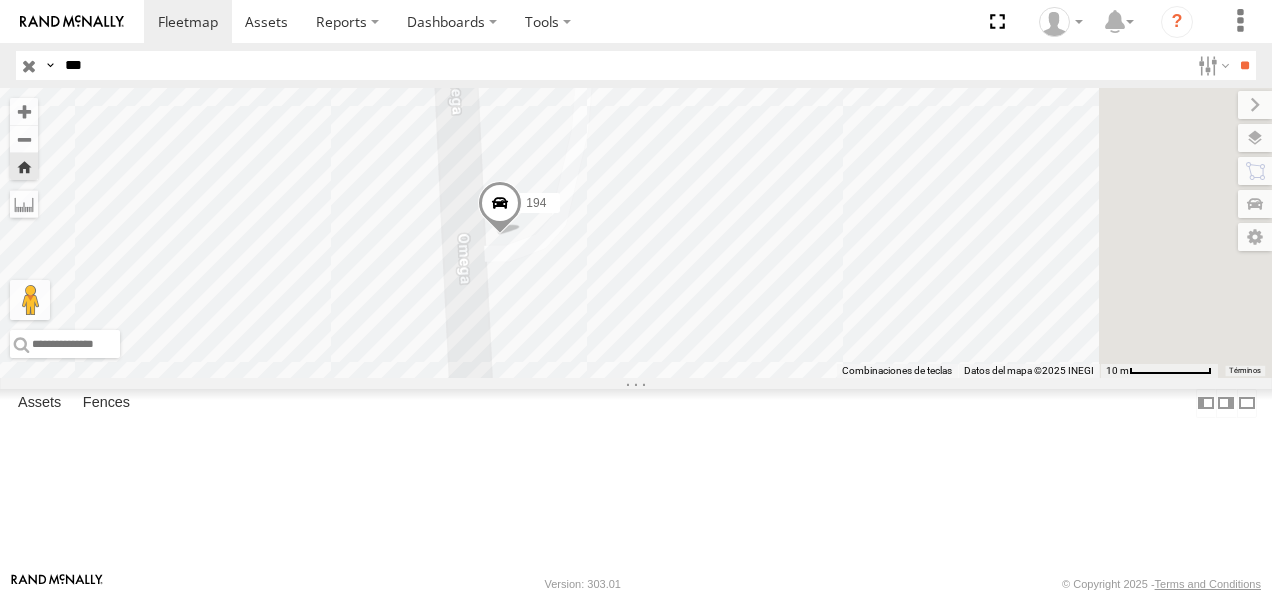 drag, startPoint x: 896, startPoint y: 291, endPoint x: 710, endPoint y: 335, distance: 191.13347 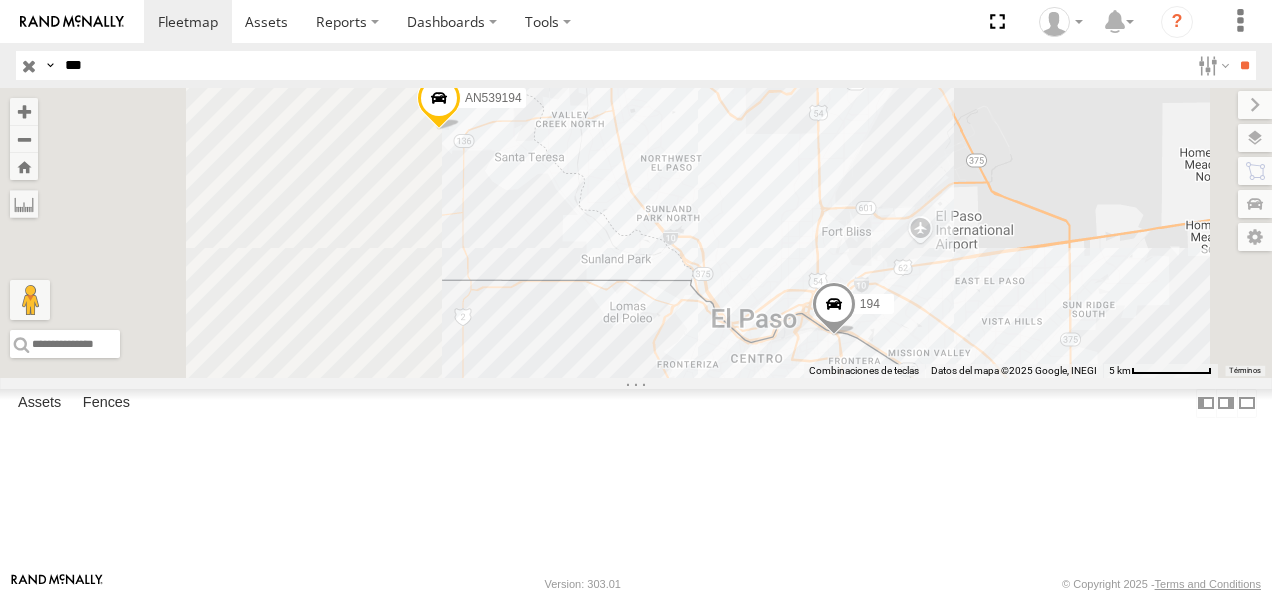 click 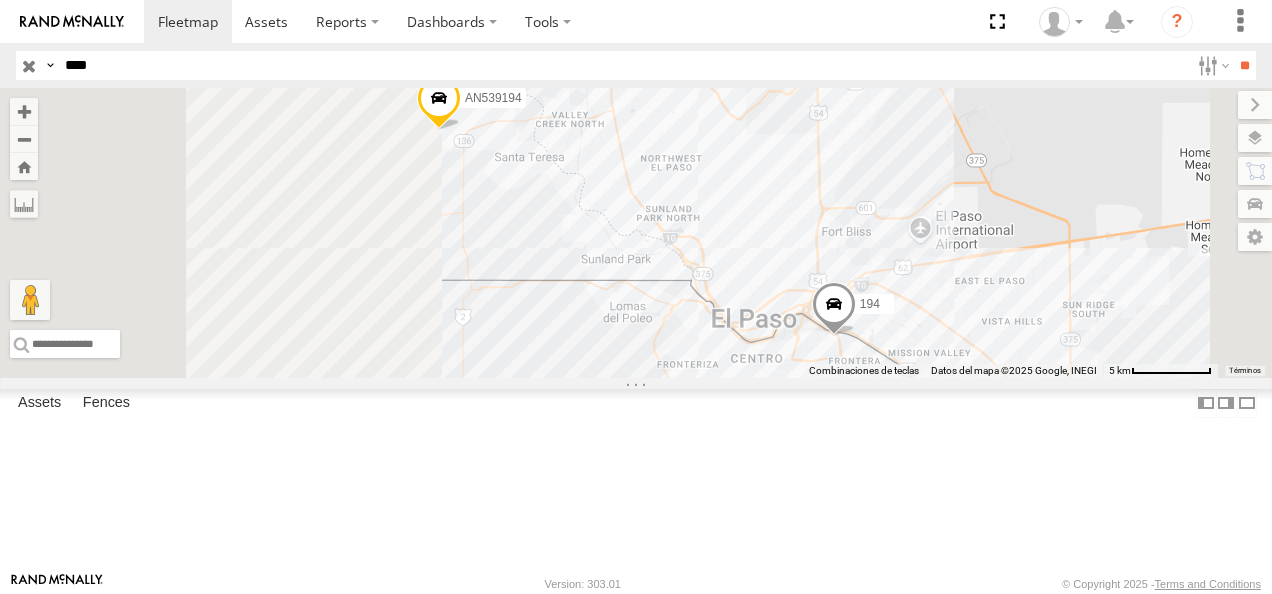 type on "****" 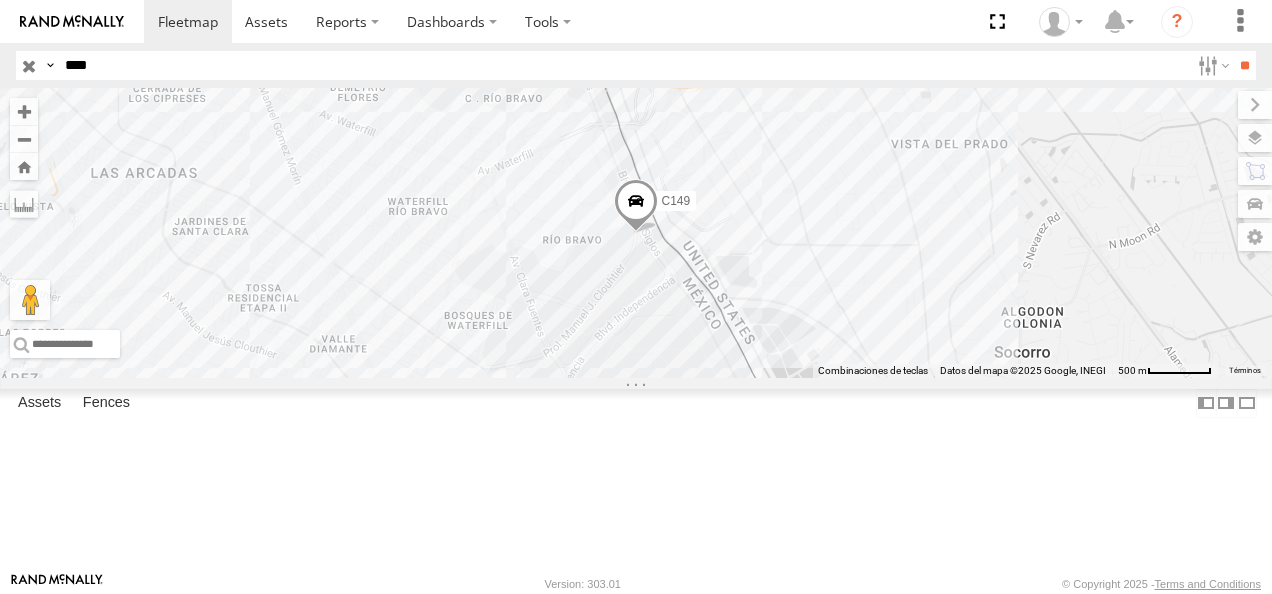 click on "**" at bounding box center (1244, 65) 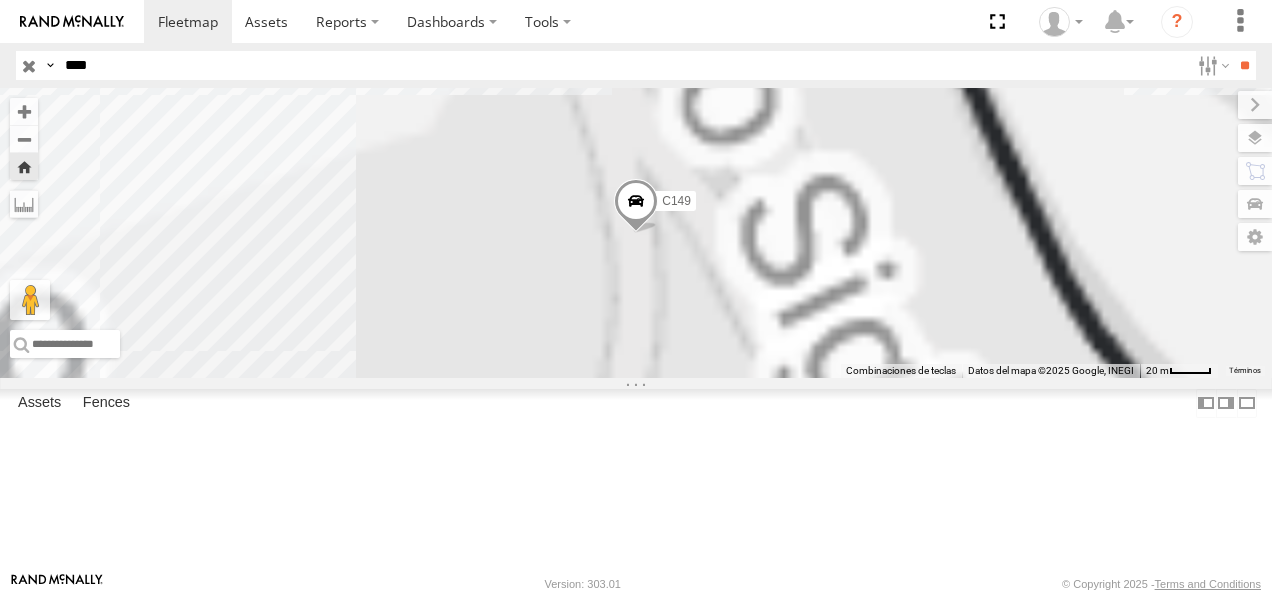 drag, startPoint x: 768, startPoint y: 282, endPoint x: 835, endPoint y: 474, distance: 203.35437 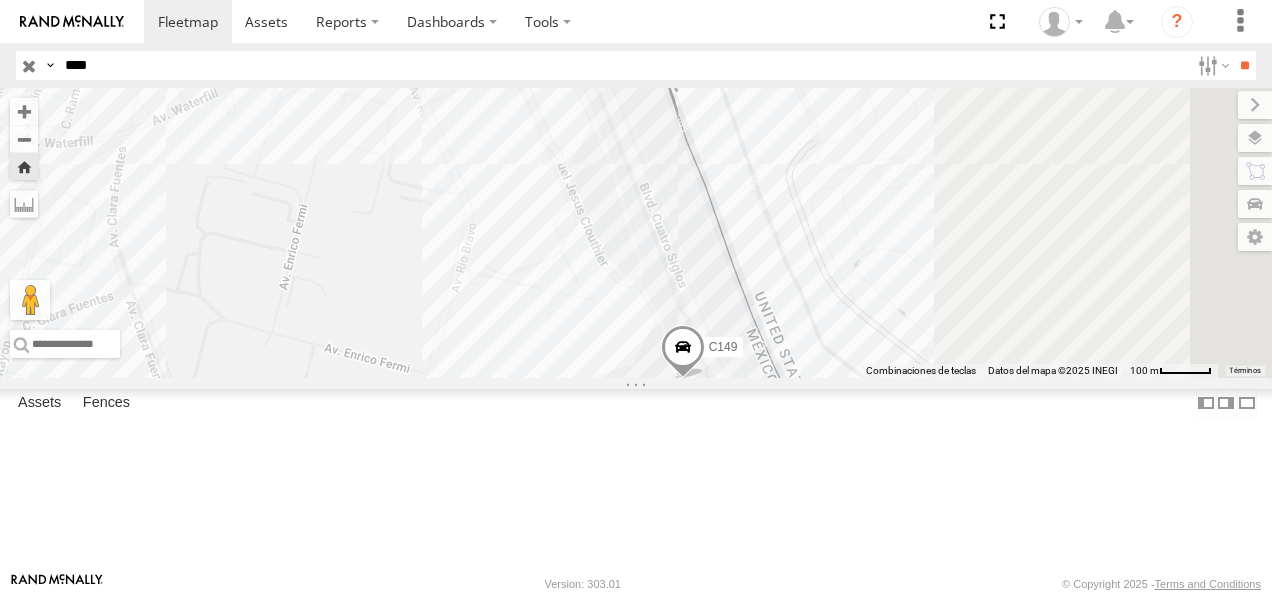 drag, startPoint x: 838, startPoint y: 284, endPoint x: 742, endPoint y: 148, distance: 166.46922 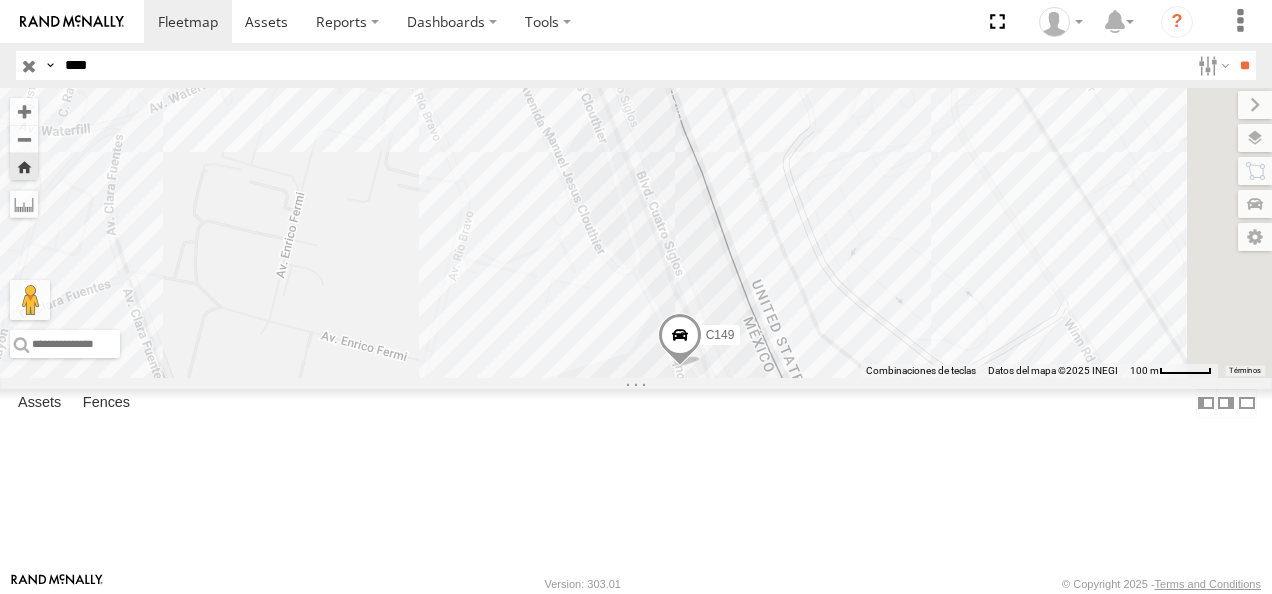 click at bounding box center (680, 340) 